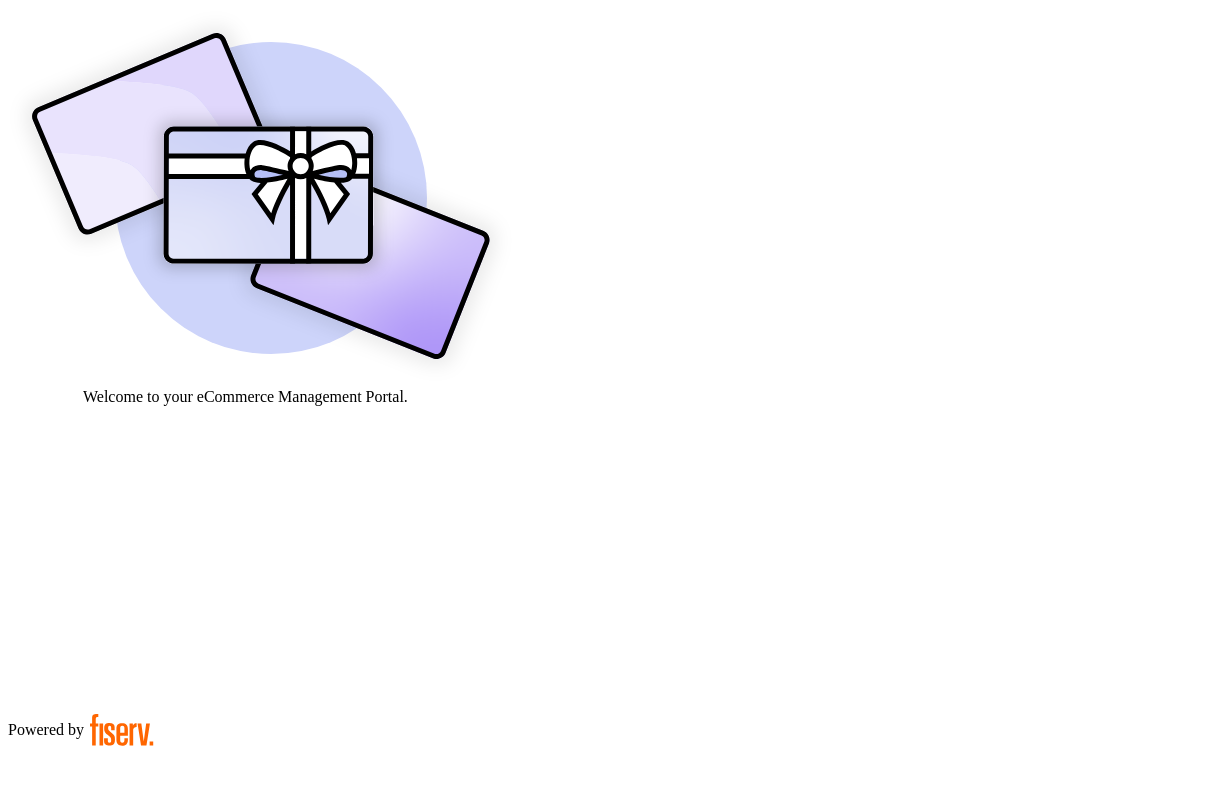 scroll, scrollTop: 0, scrollLeft: 0, axis: both 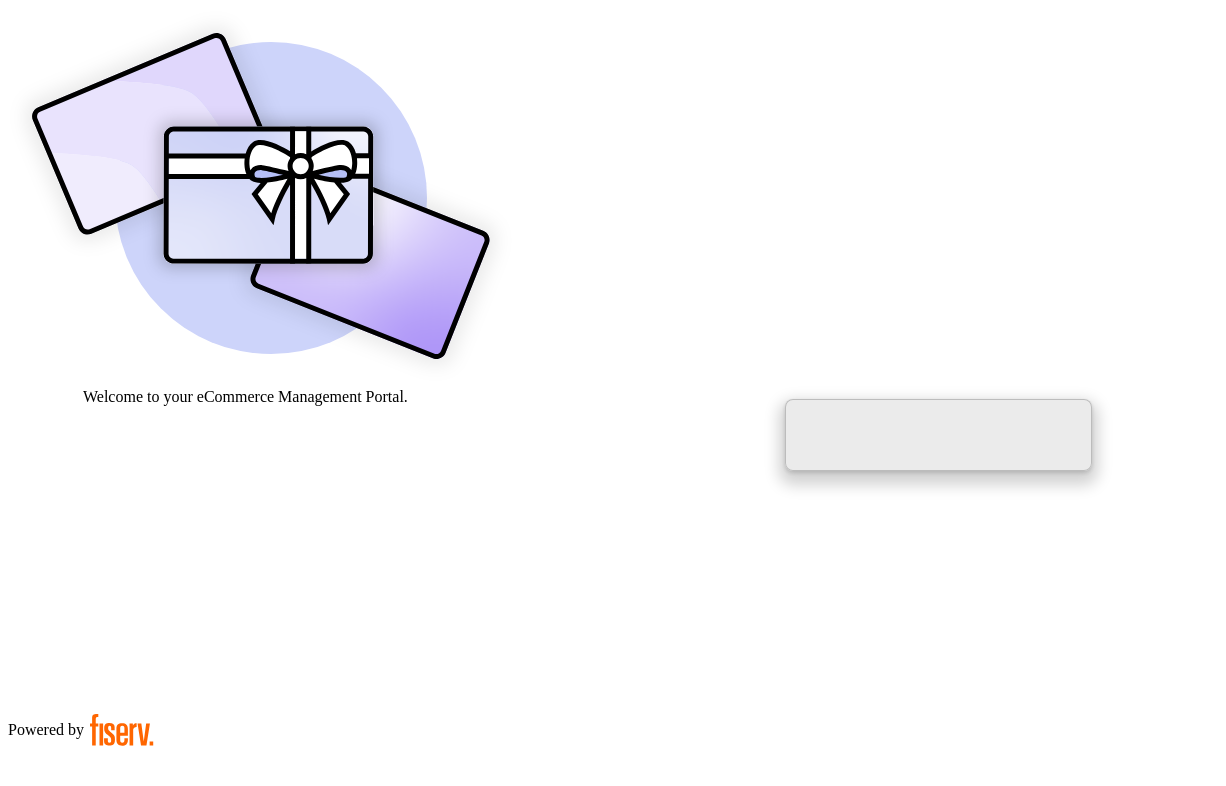 click at bounding box center (79, 909) 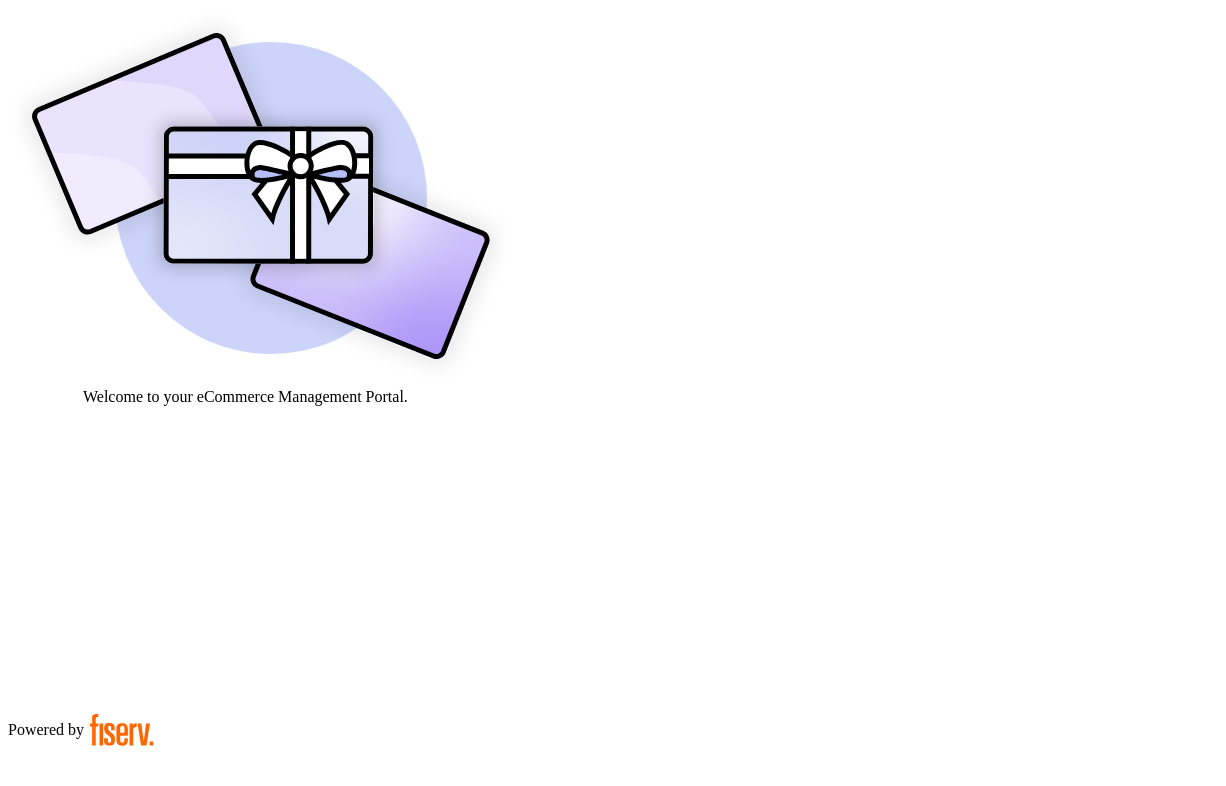 type on "**********" 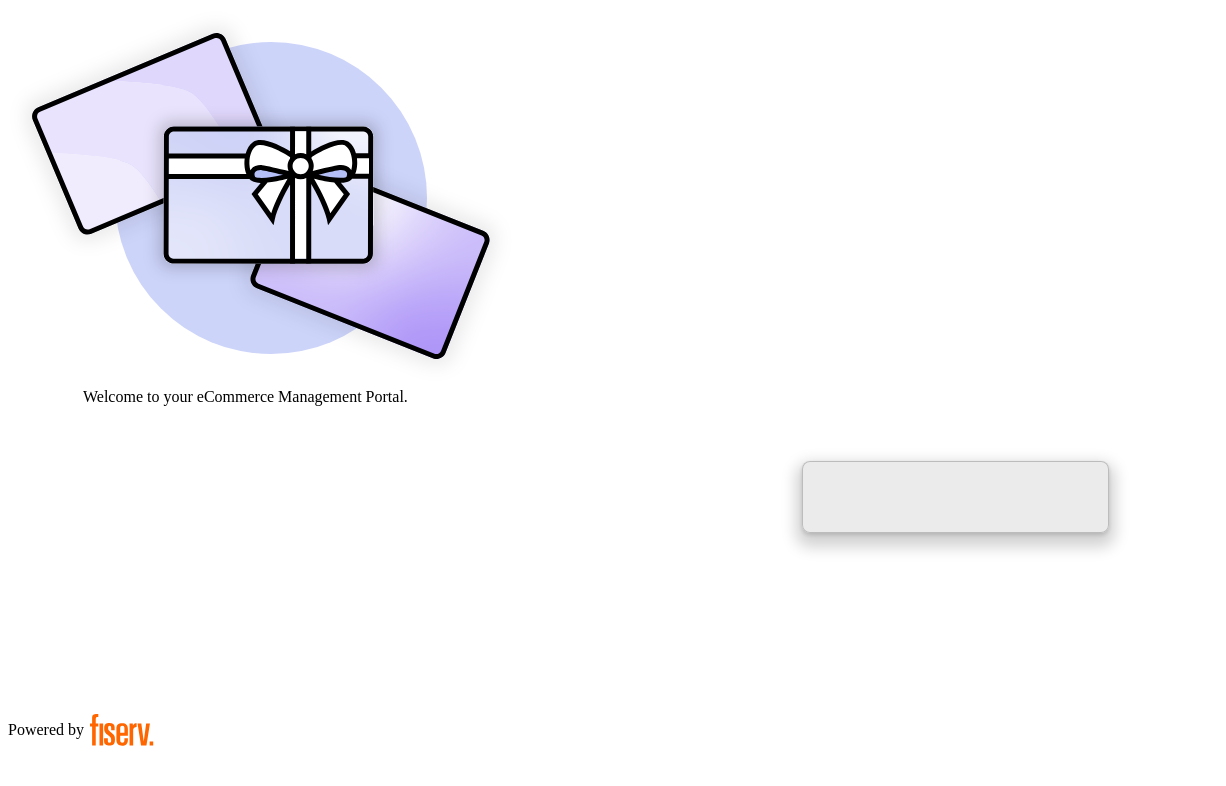 paste on "*" 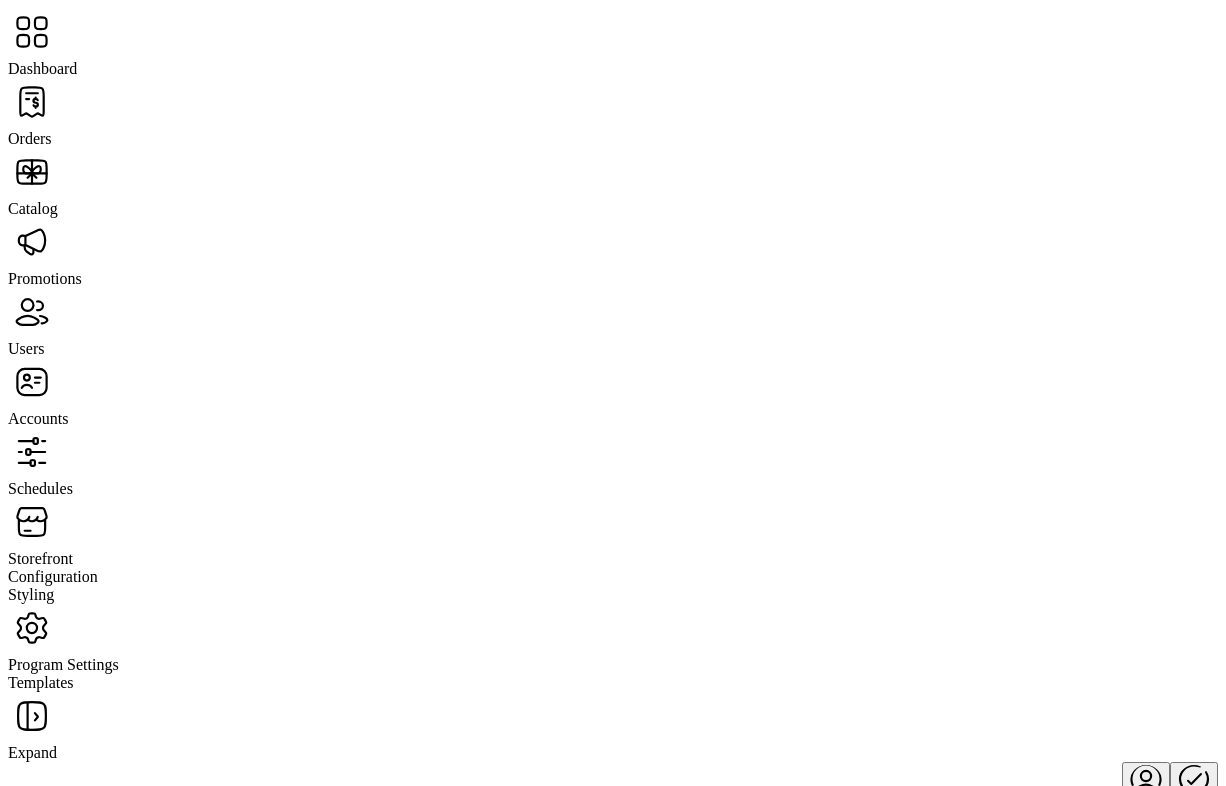 click at bounding box center [32, 102] 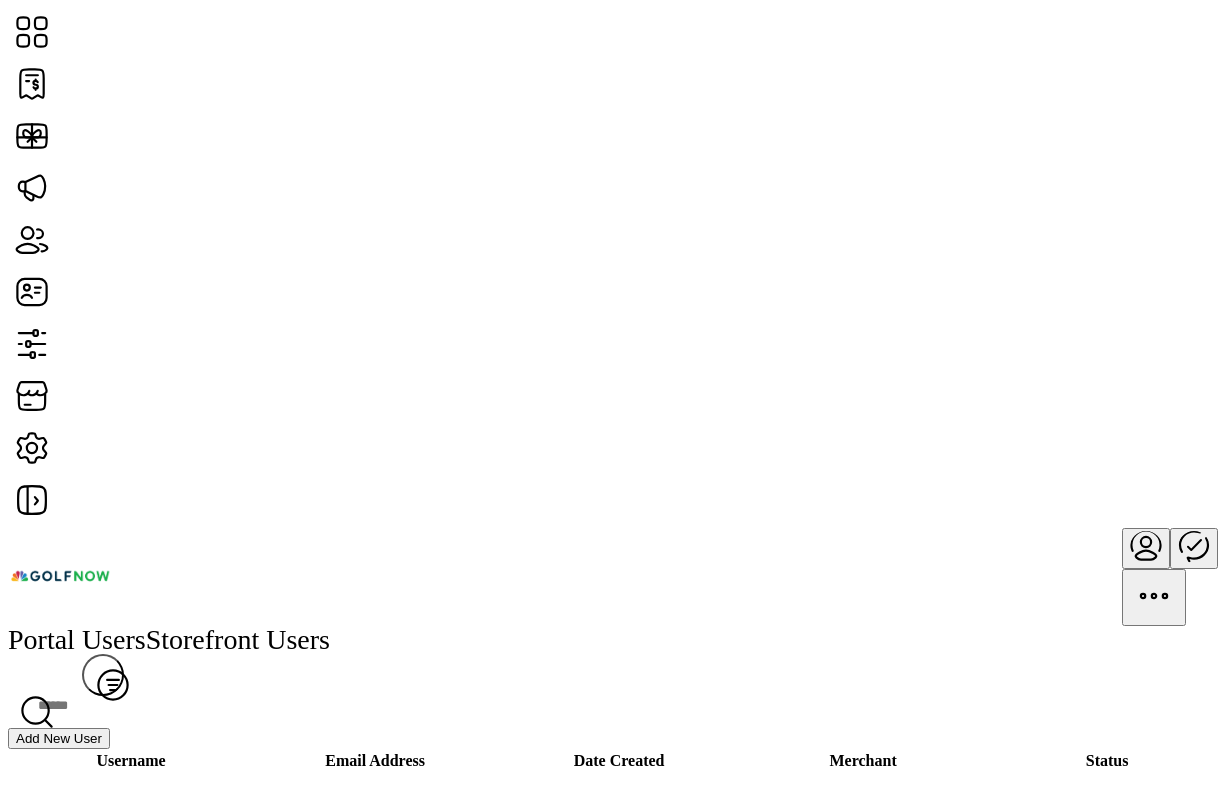 click on "Add New User" at bounding box center [59, 738] 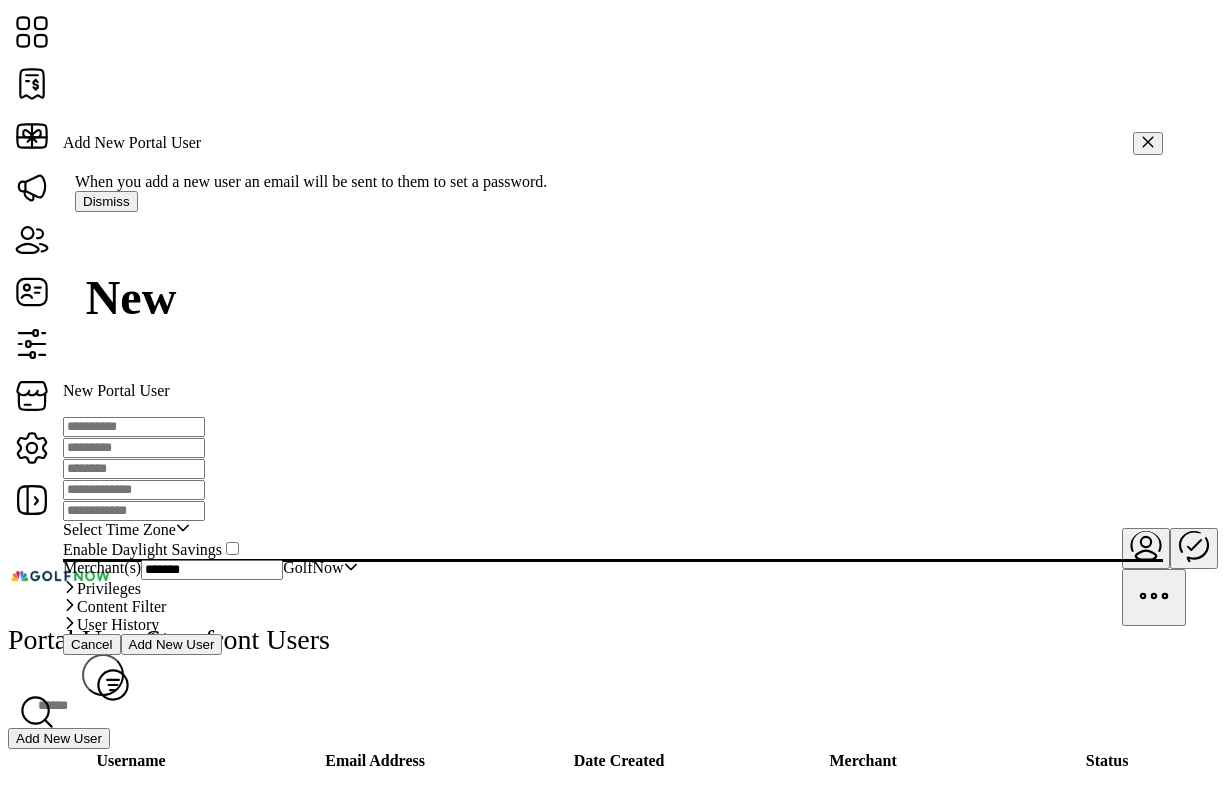 click at bounding box center (134, 427) 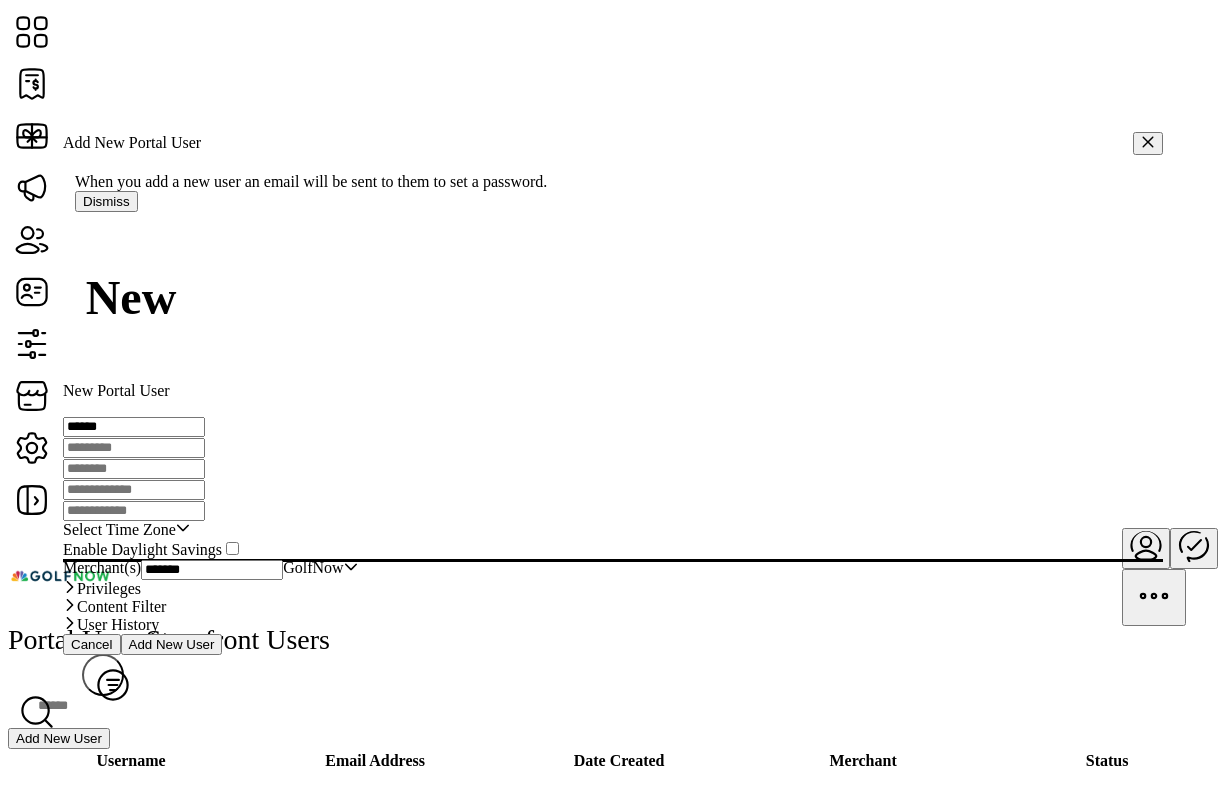type on "******" 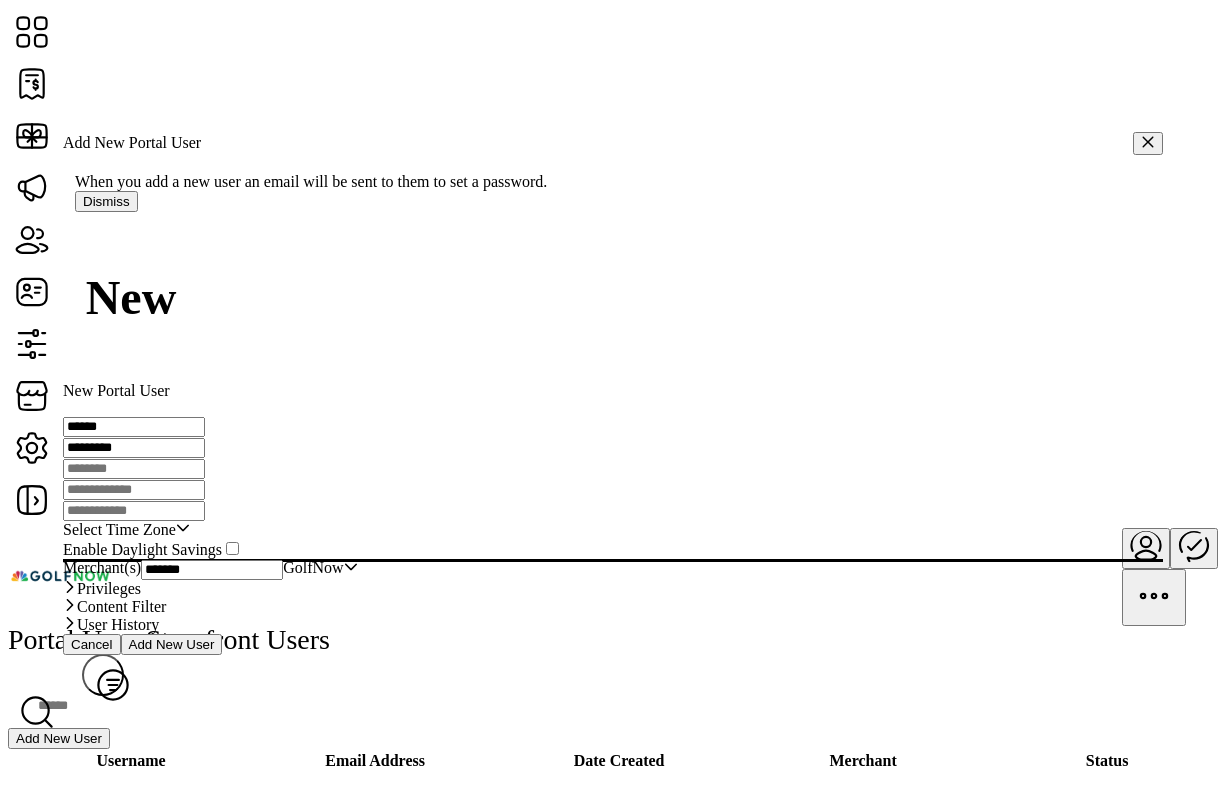 type on "*********" 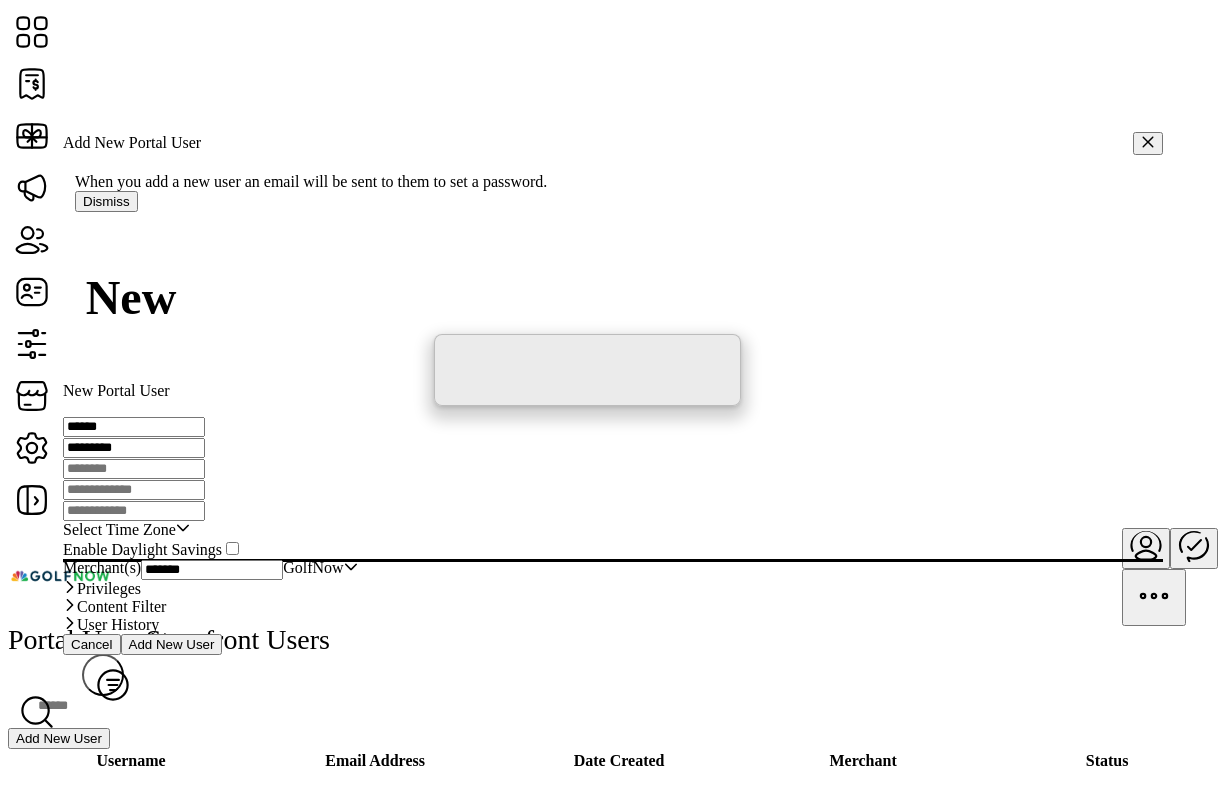 click at bounding box center [134, 469] 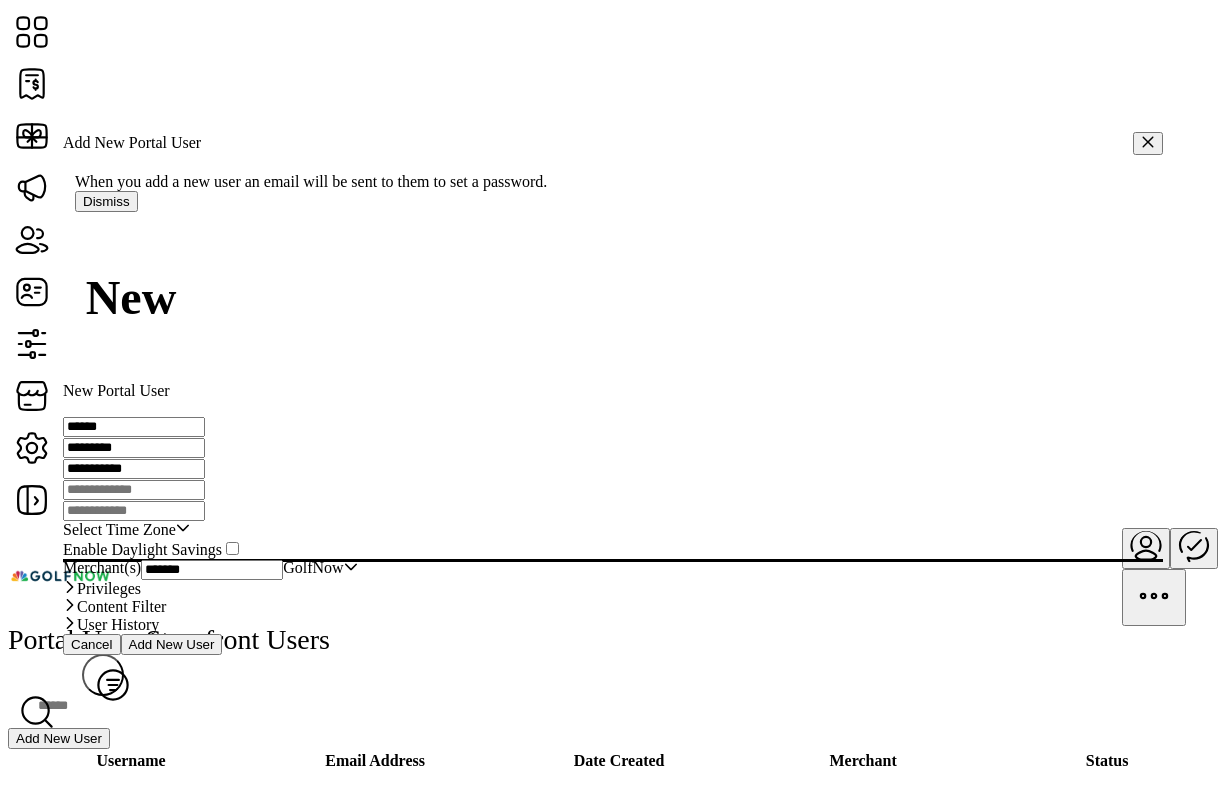 paste on "*******" 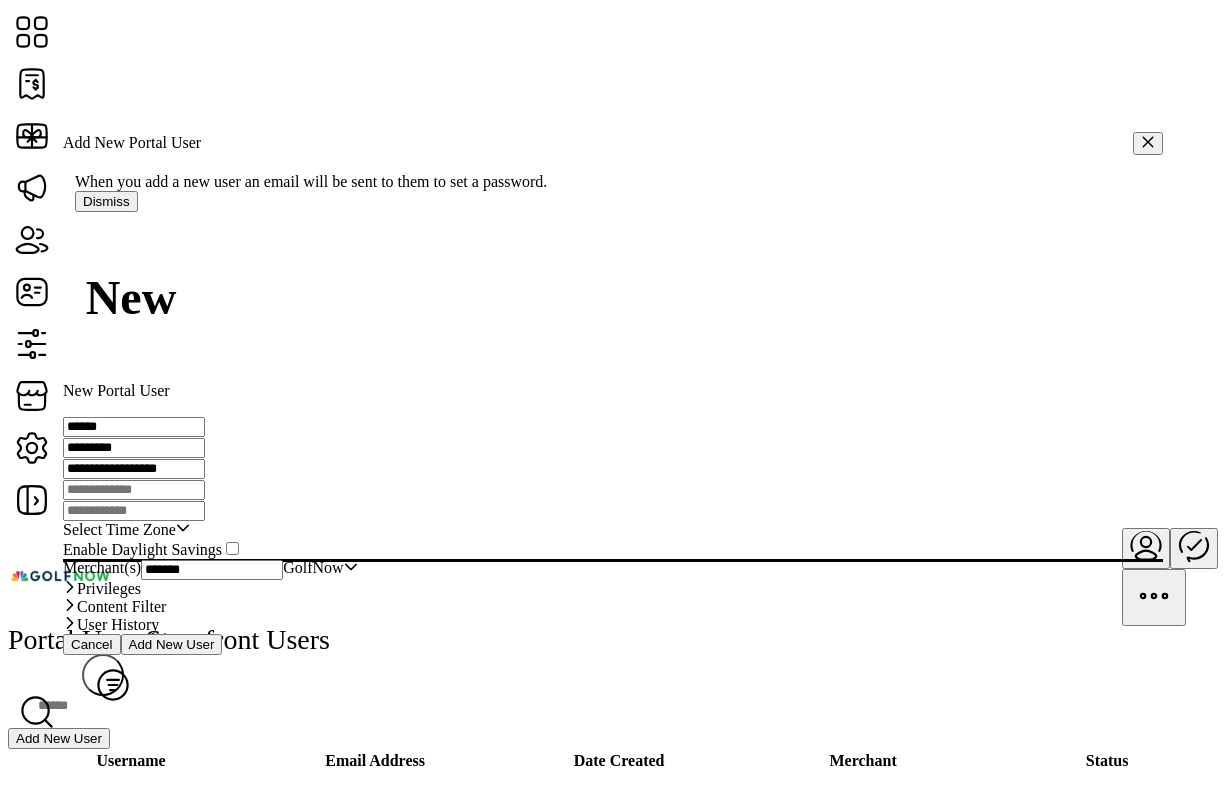type on "**********" 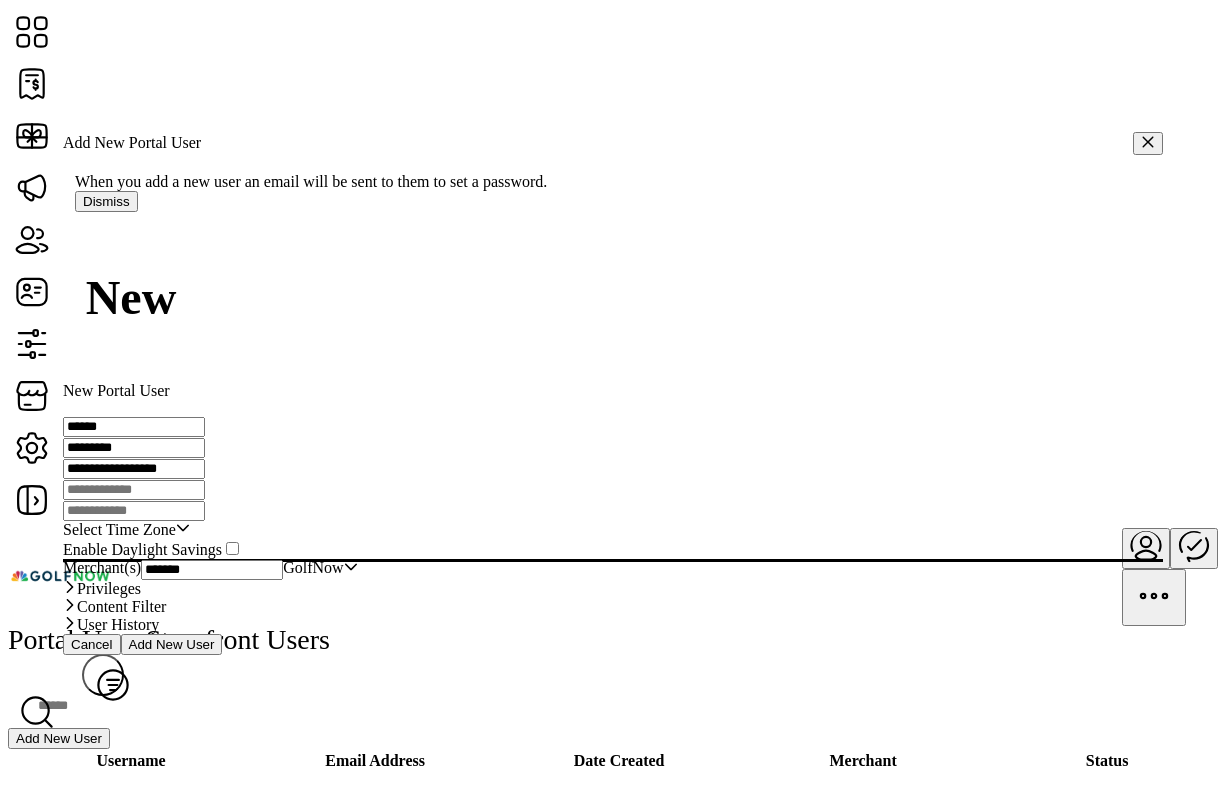 click at bounding box center (134, 490) 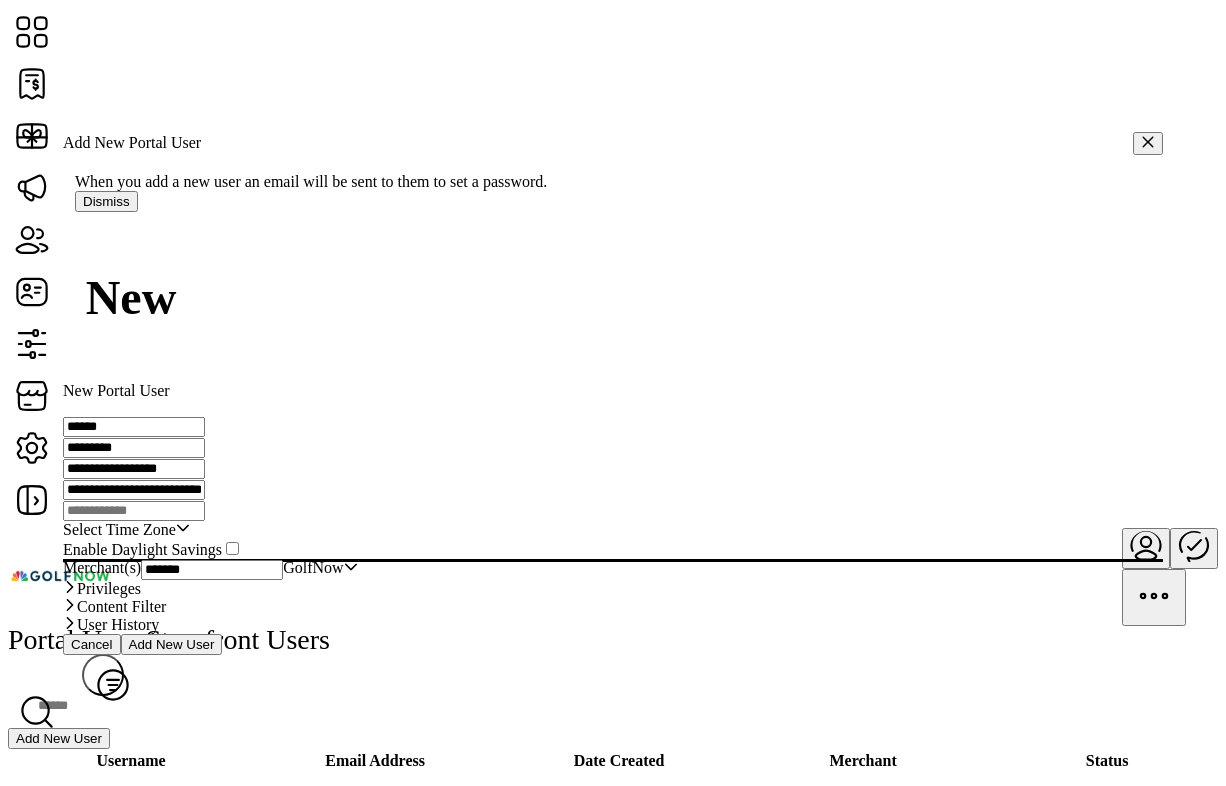 type on "**********" 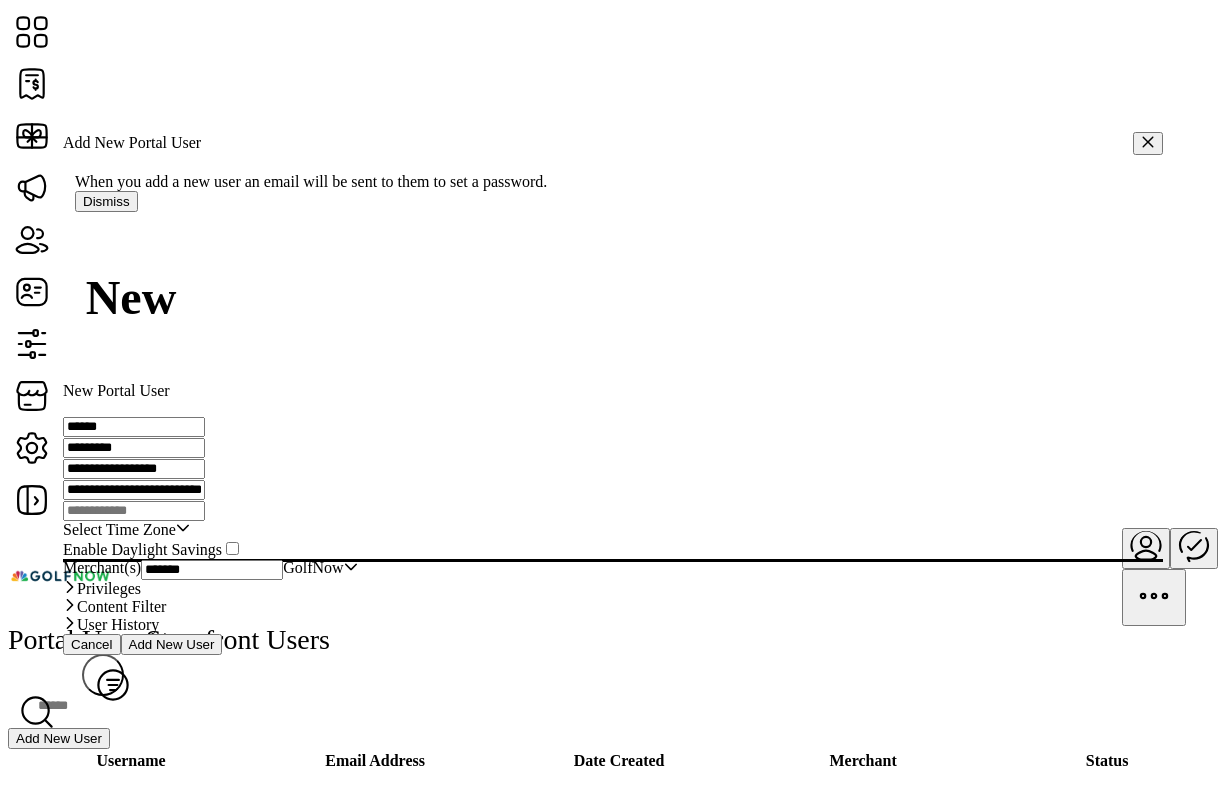 click on "Select Time Zone" at bounding box center [119, 530] 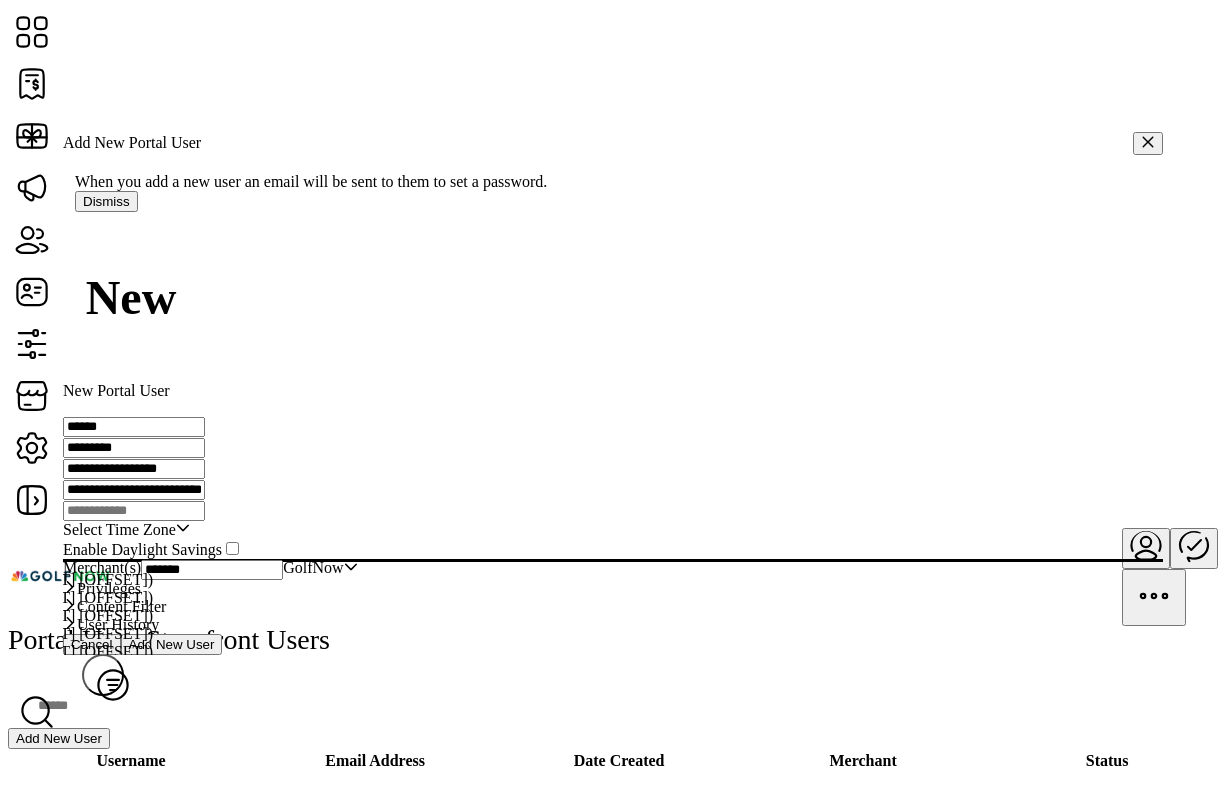 click on "[TIMEZONE] - [CITY] ([GMT] [OFFSET])" at bounding box center [9, 579] 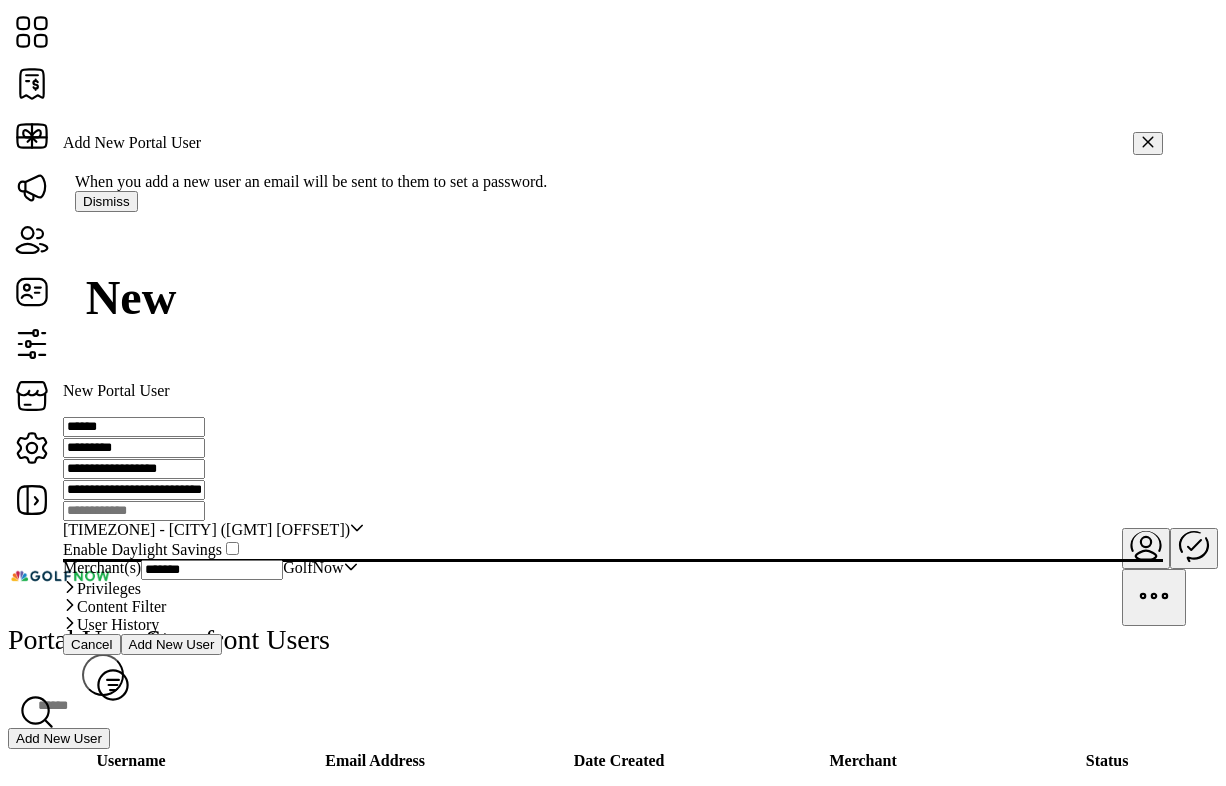 click at bounding box center (232, 549) 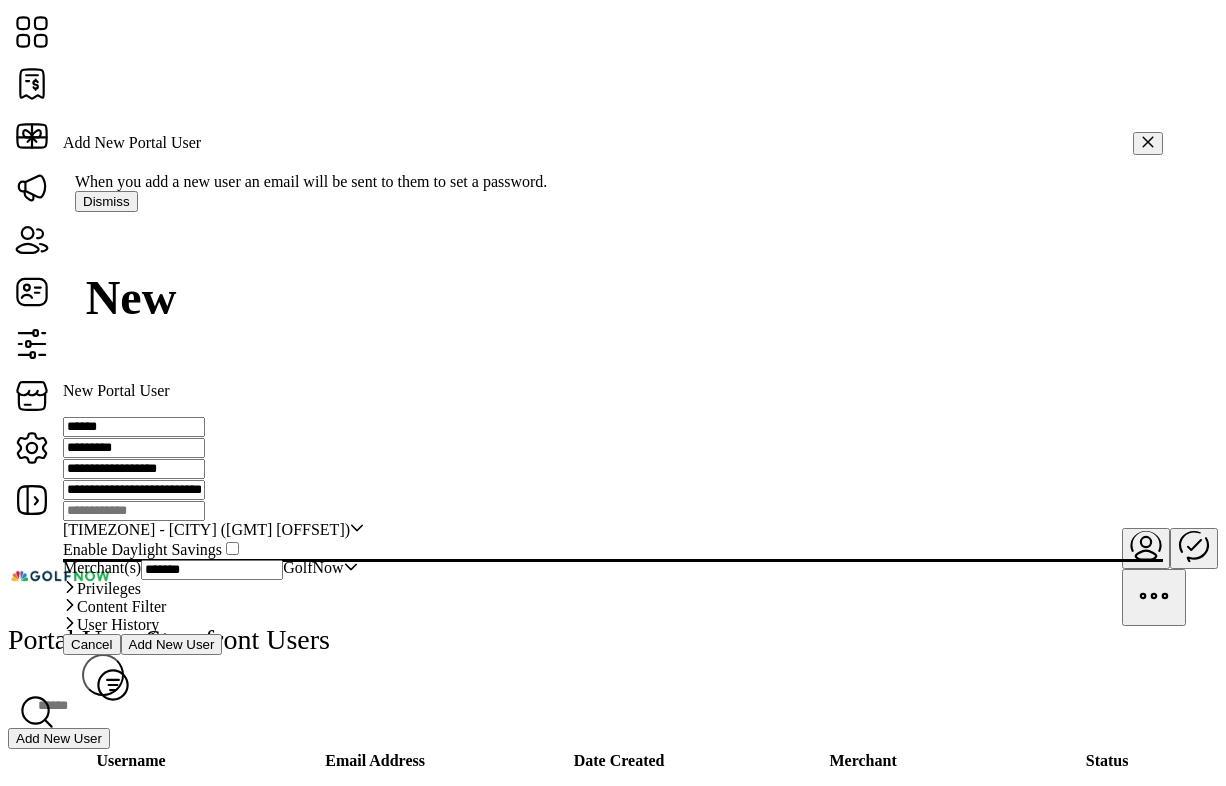 scroll, scrollTop: 77, scrollLeft: 0, axis: vertical 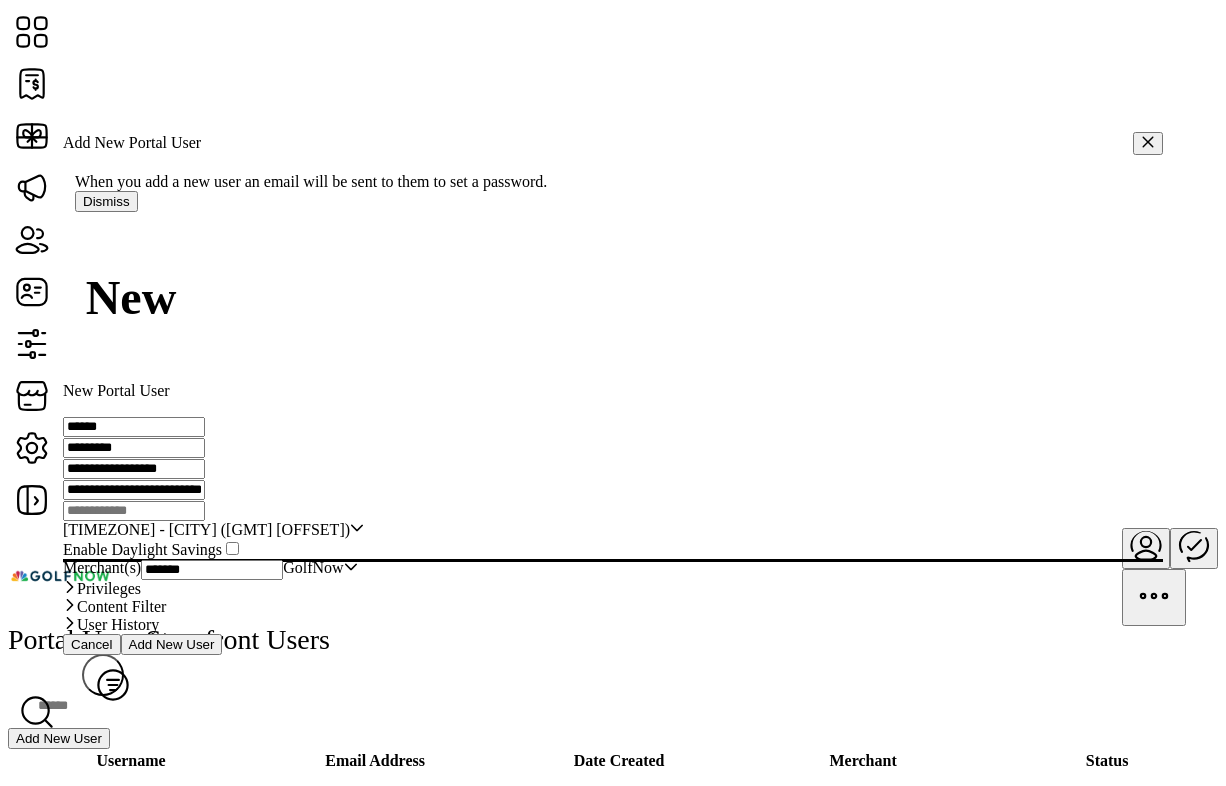 click on "Privileges" at bounding box center [613, 589] 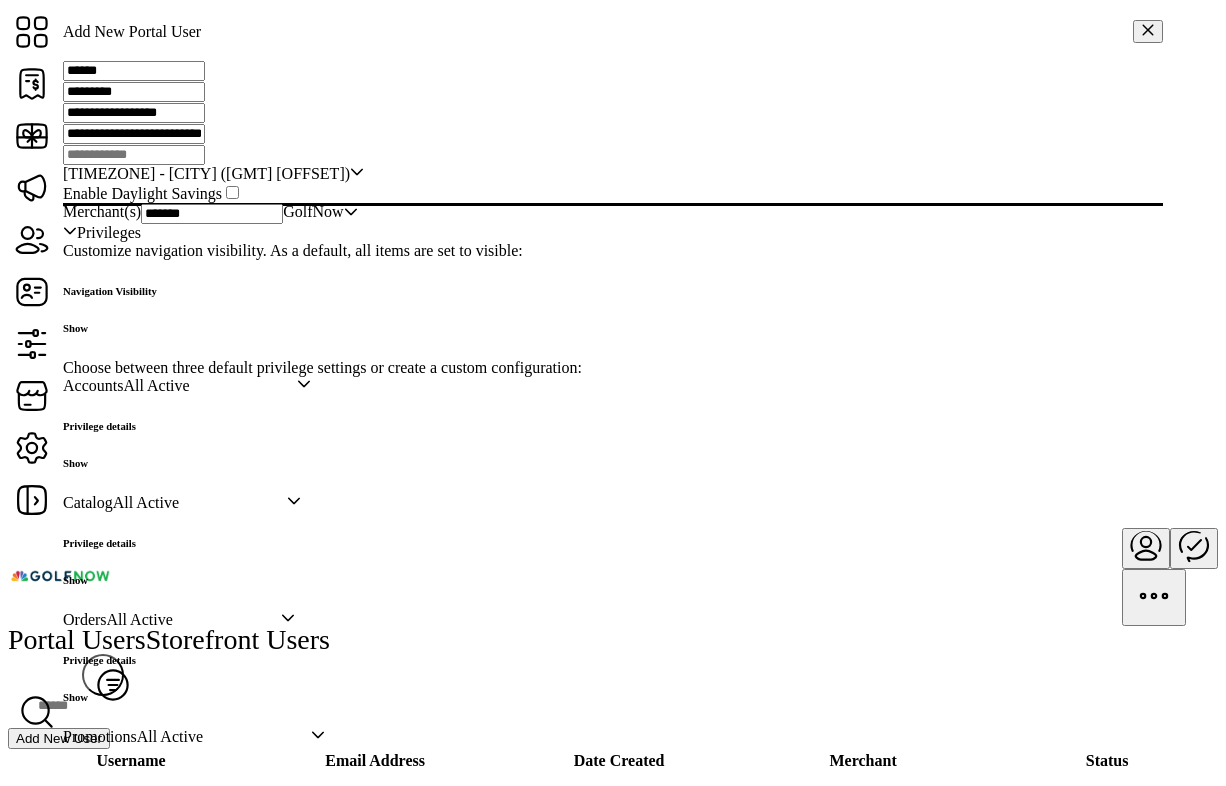 scroll, scrollTop: 250, scrollLeft: 0, axis: vertical 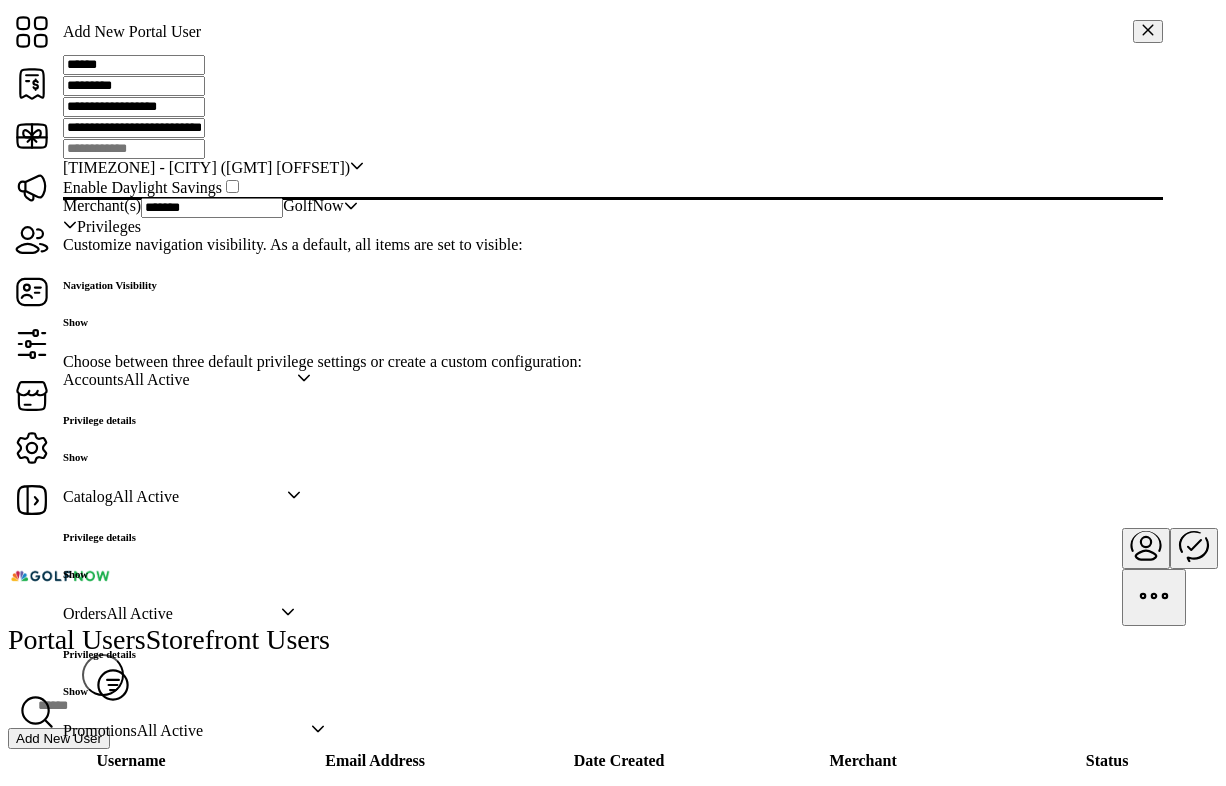 click on "Privileges" at bounding box center (613, 227) 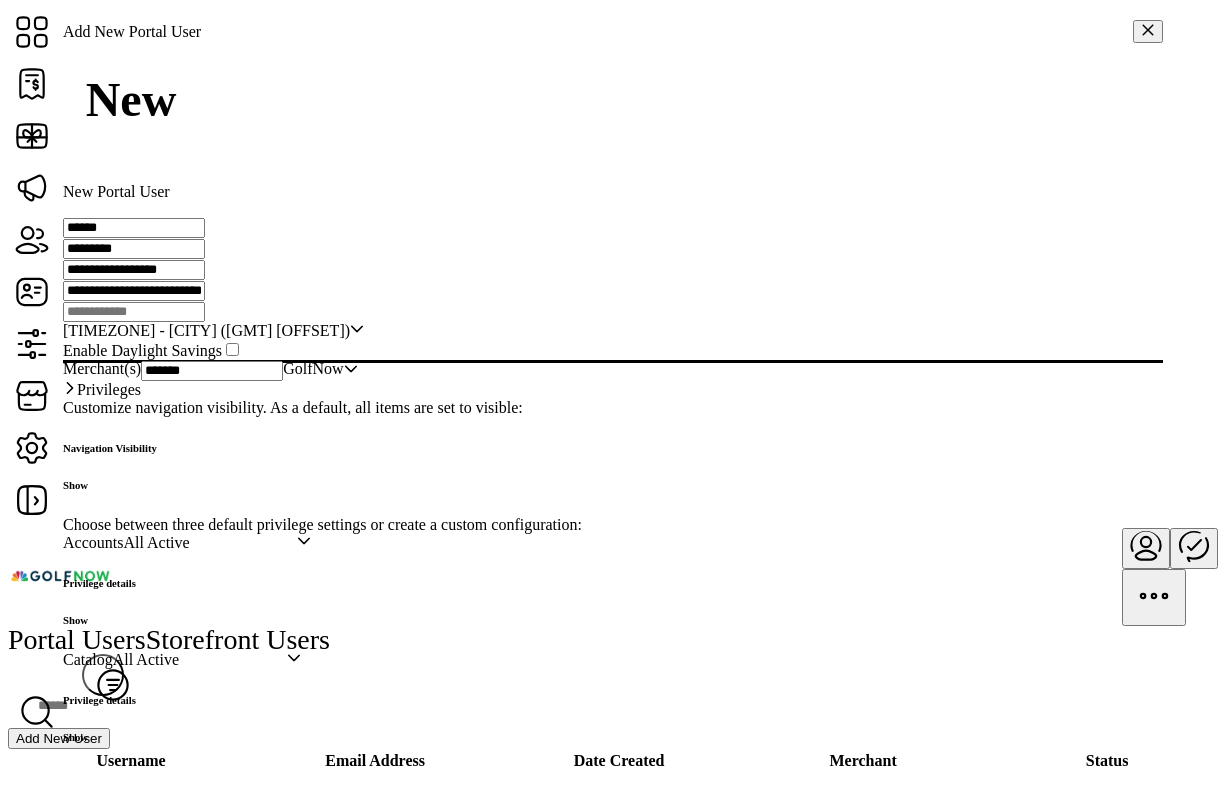scroll, scrollTop: 77, scrollLeft: 0, axis: vertical 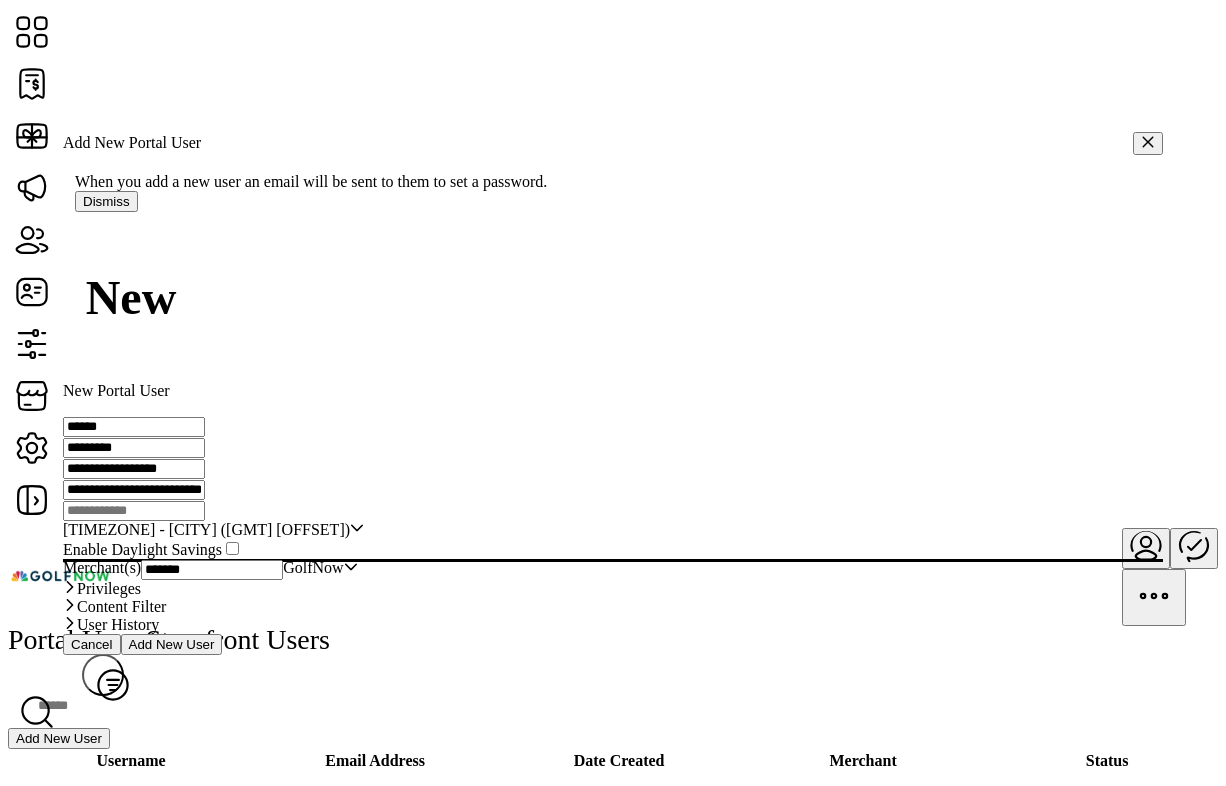 click on "Add New User" at bounding box center (172, 644) 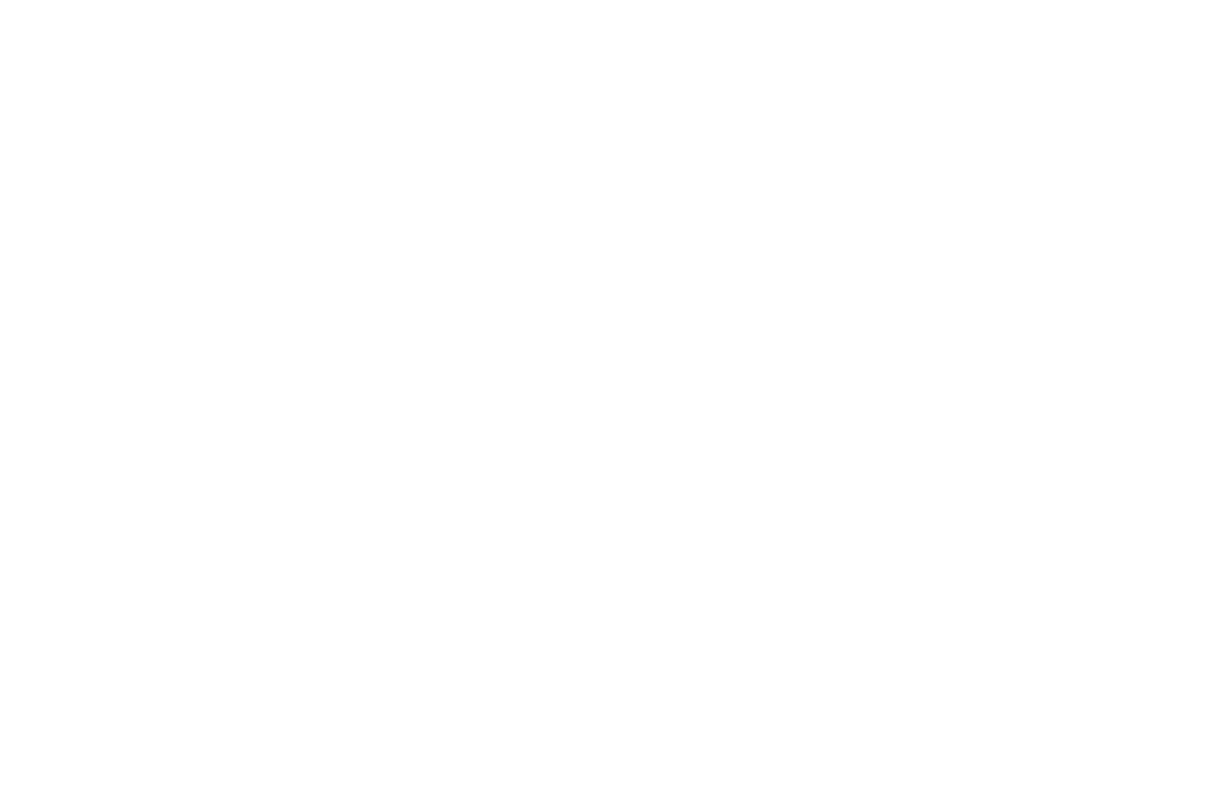 scroll, scrollTop: 0, scrollLeft: 0, axis: both 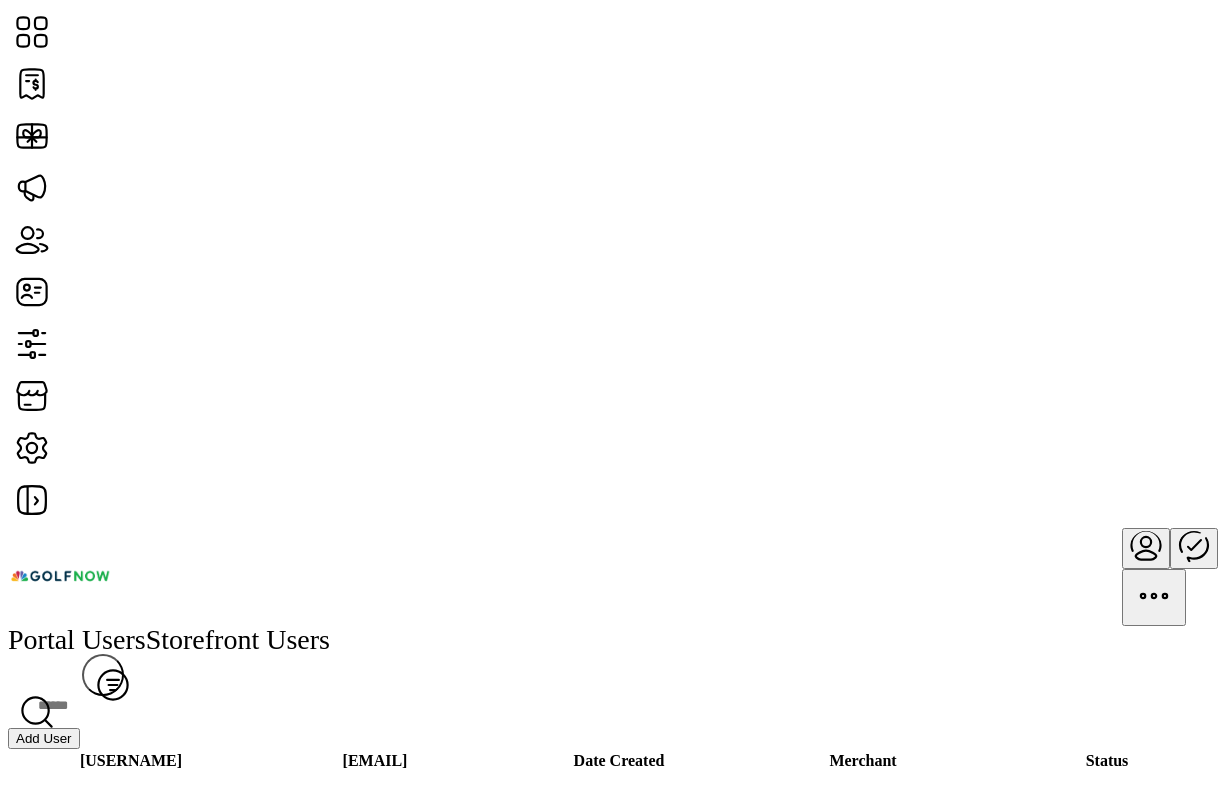 click on "Storefront Users" at bounding box center (238, 640) 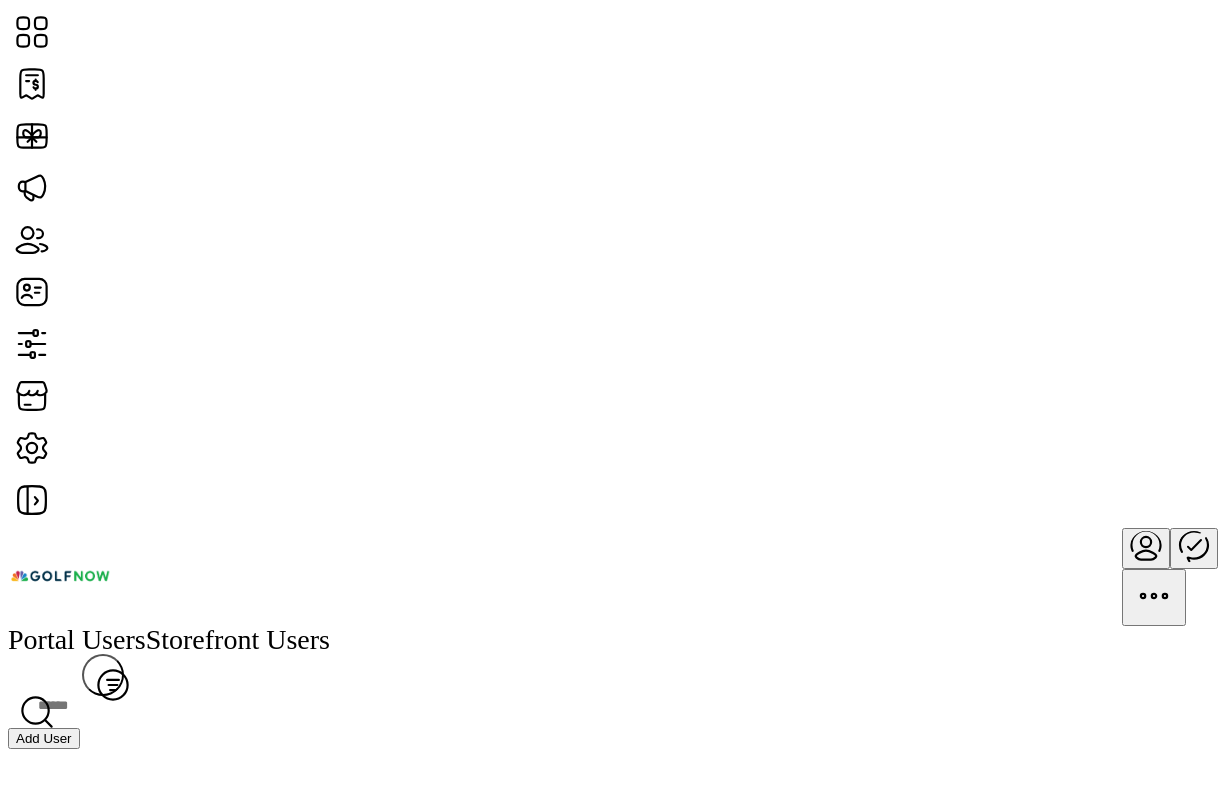 click on "Portal Users" at bounding box center (77, 640) 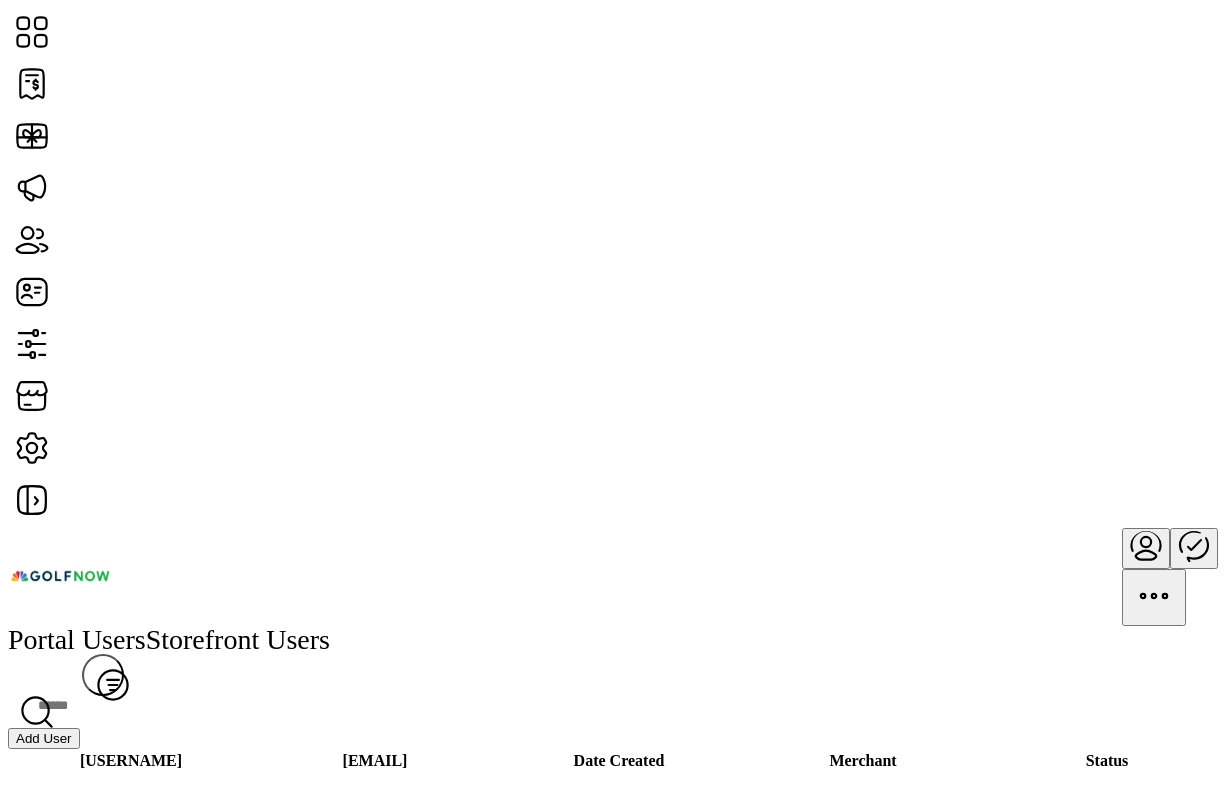 scroll, scrollTop: 0, scrollLeft: 39, axis: horizontal 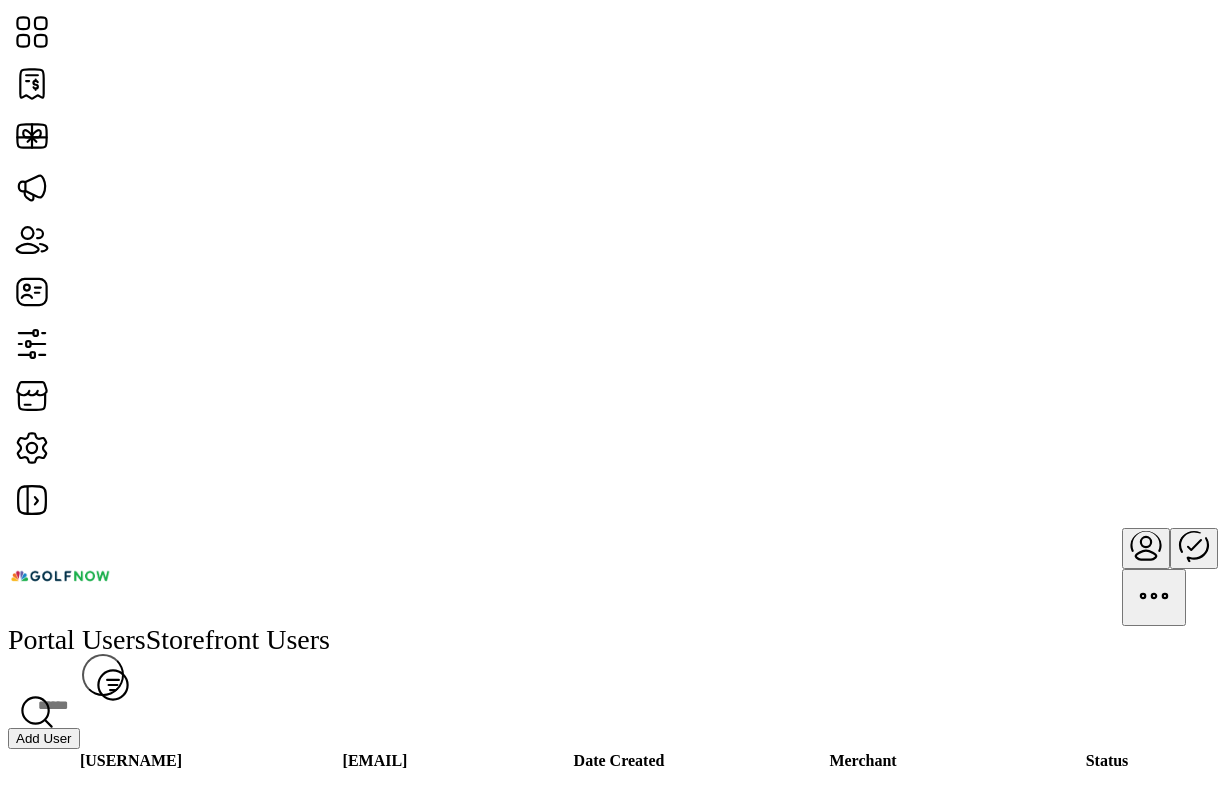click at bounding box center [1146, 545] 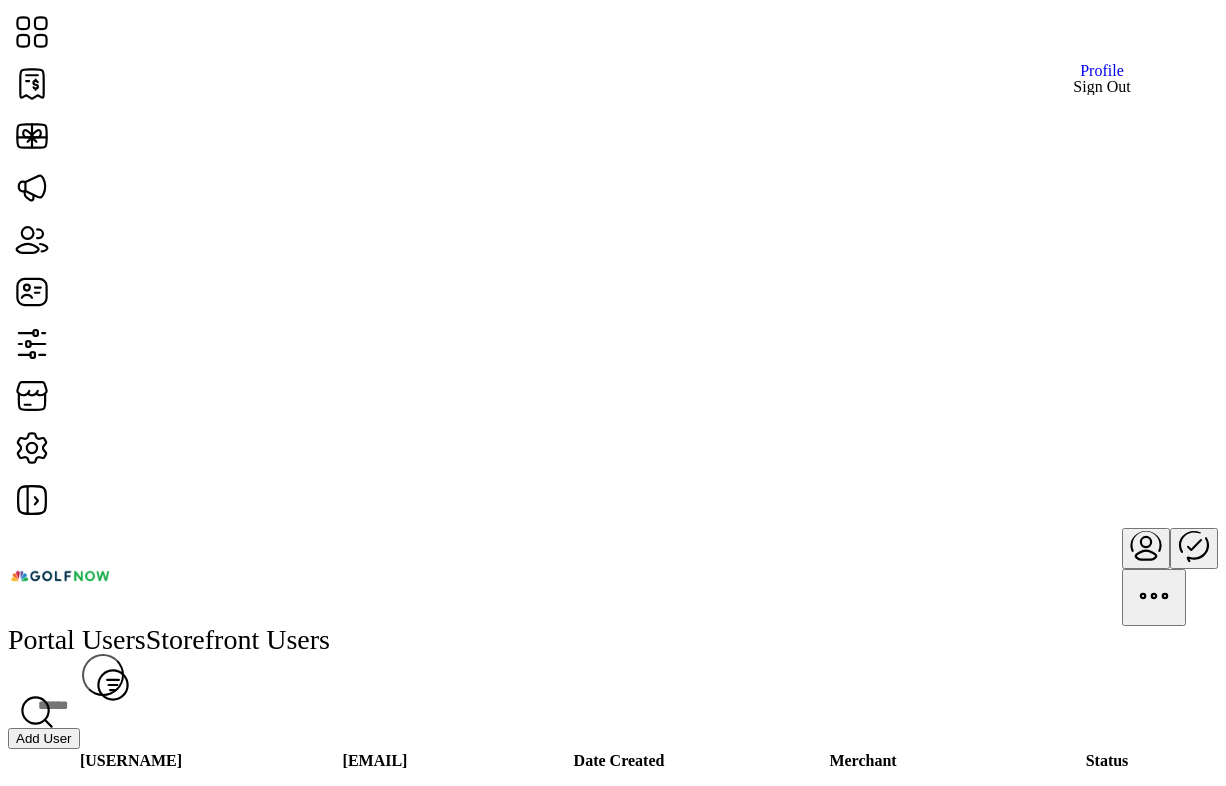 click on "Sign Out" at bounding box center (1101, 87) 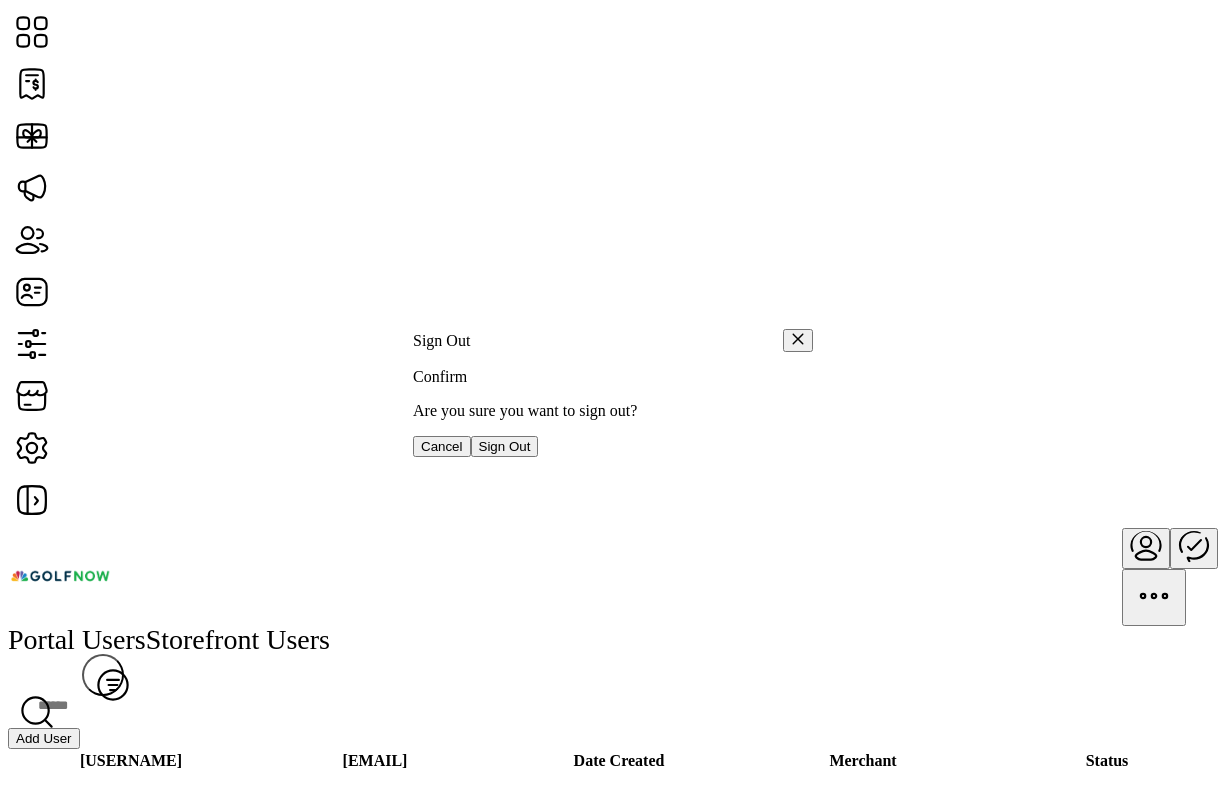 click on "Sign Out" at bounding box center (505, 446) 